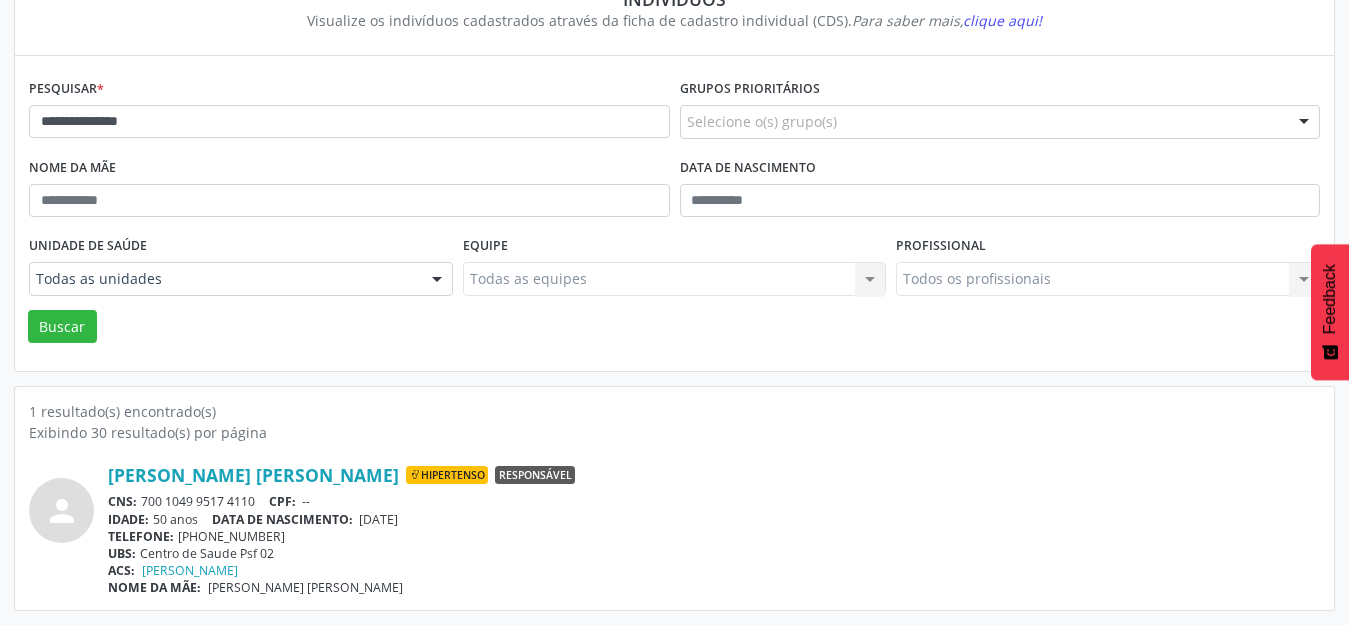 scroll, scrollTop: 191, scrollLeft: 0, axis: vertical 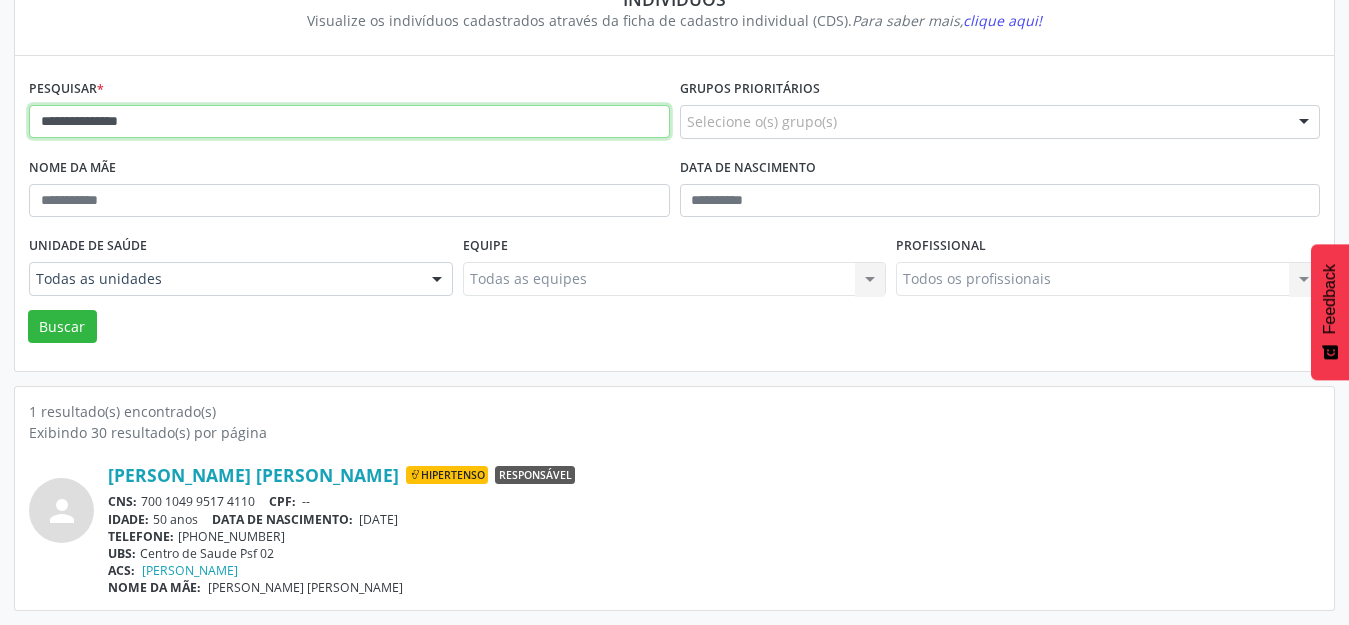 click on "**********" at bounding box center (349, 122) 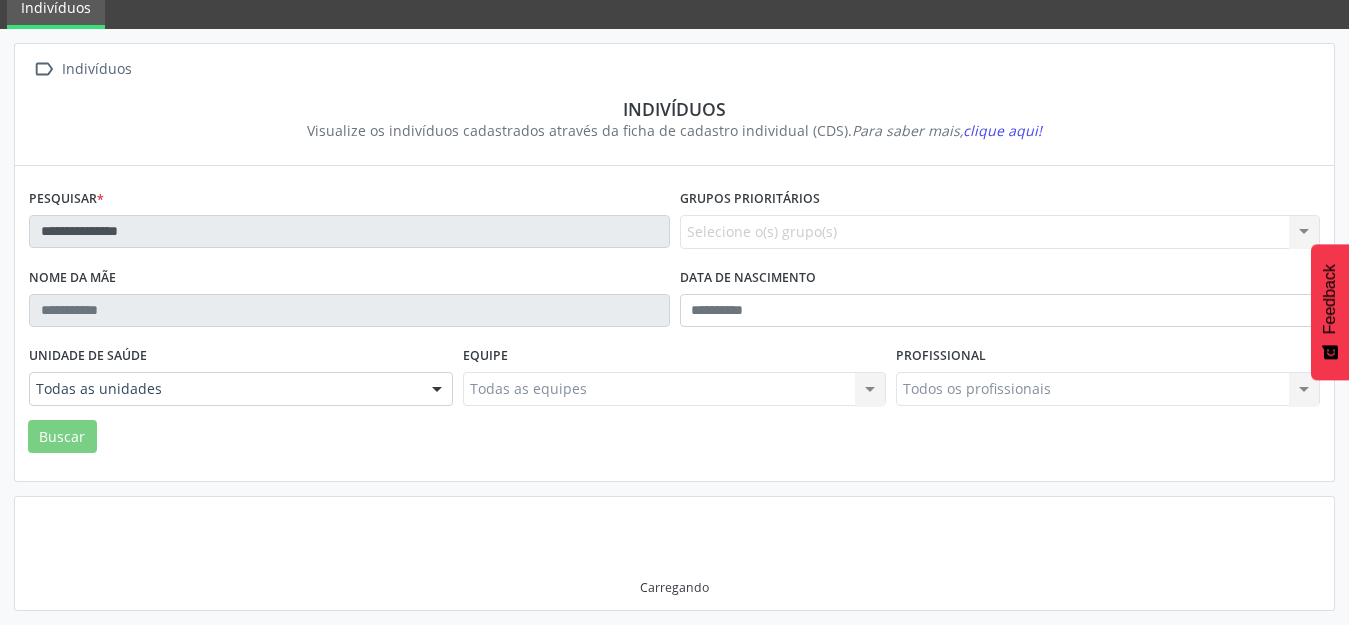 scroll, scrollTop: 191, scrollLeft: 0, axis: vertical 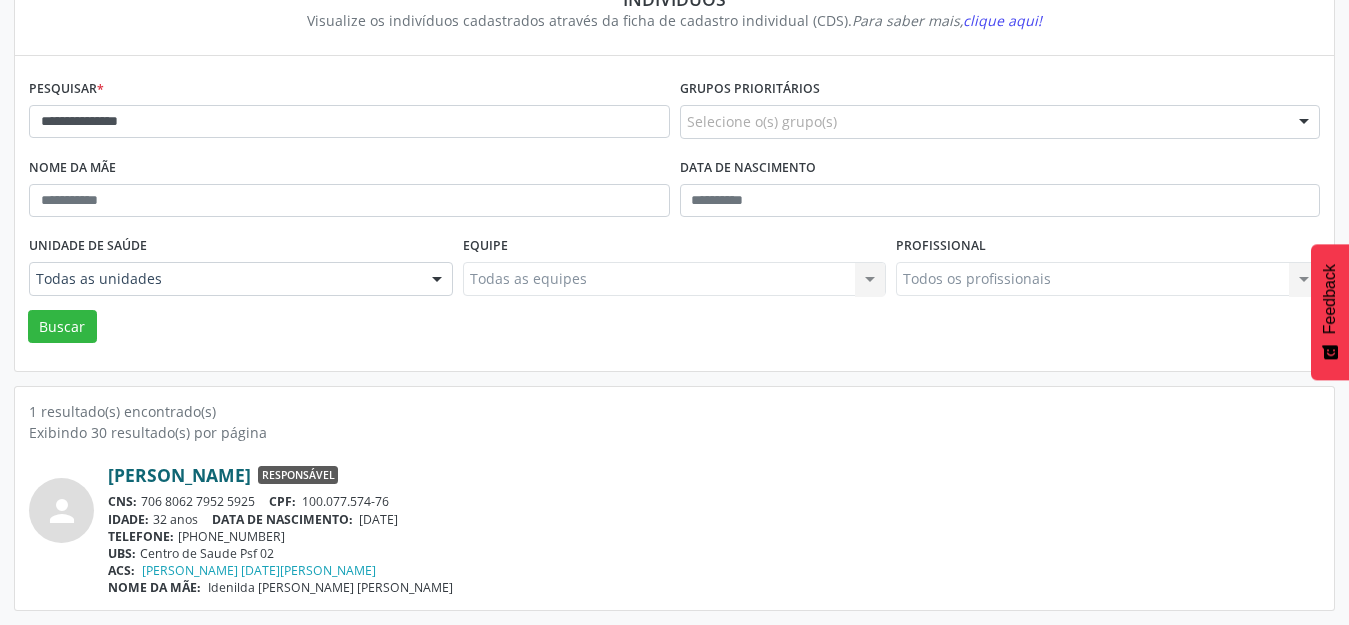 click on "[PERSON_NAME]" at bounding box center (179, 475) 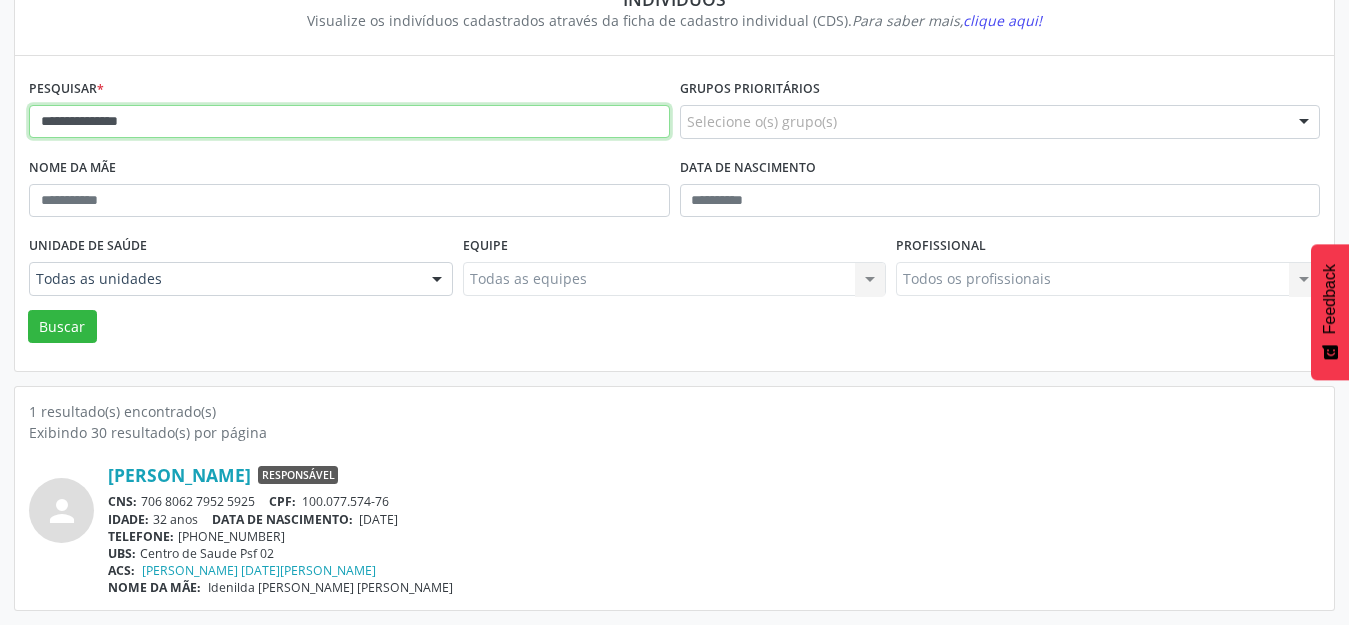 click on "**********" at bounding box center [349, 122] 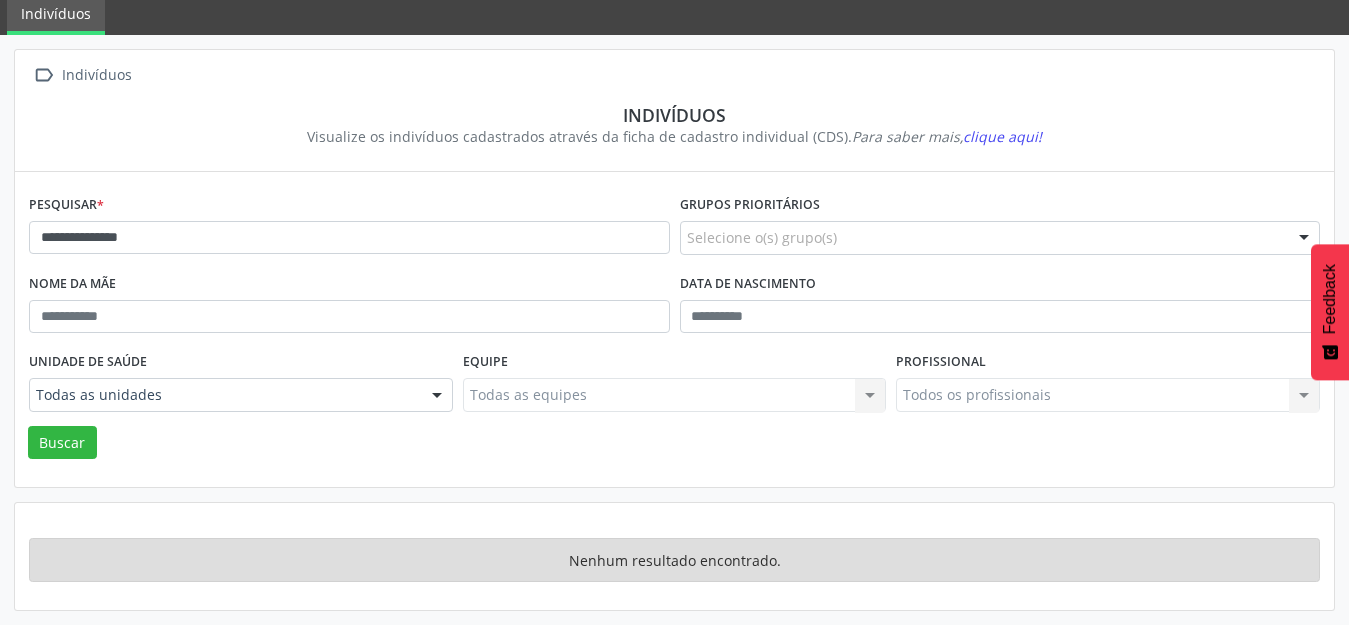 scroll, scrollTop: 75, scrollLeft: 0, axis: vertical 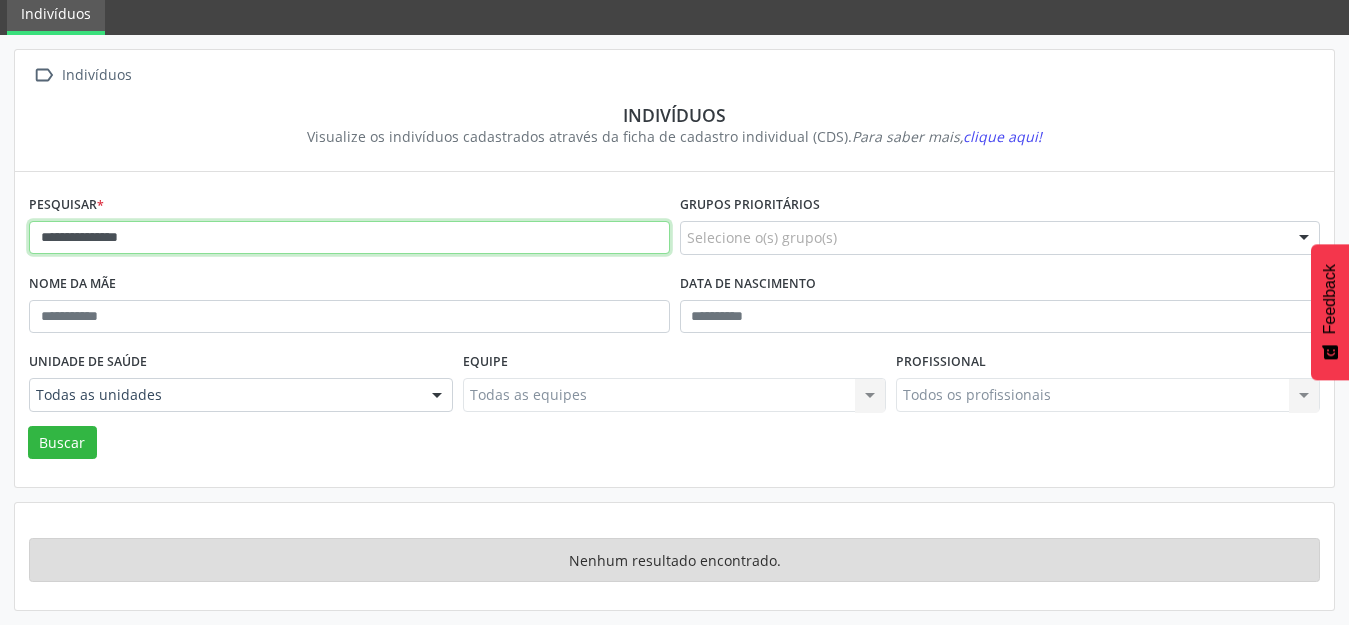 click on "**********" at bounding box center (349, 238) 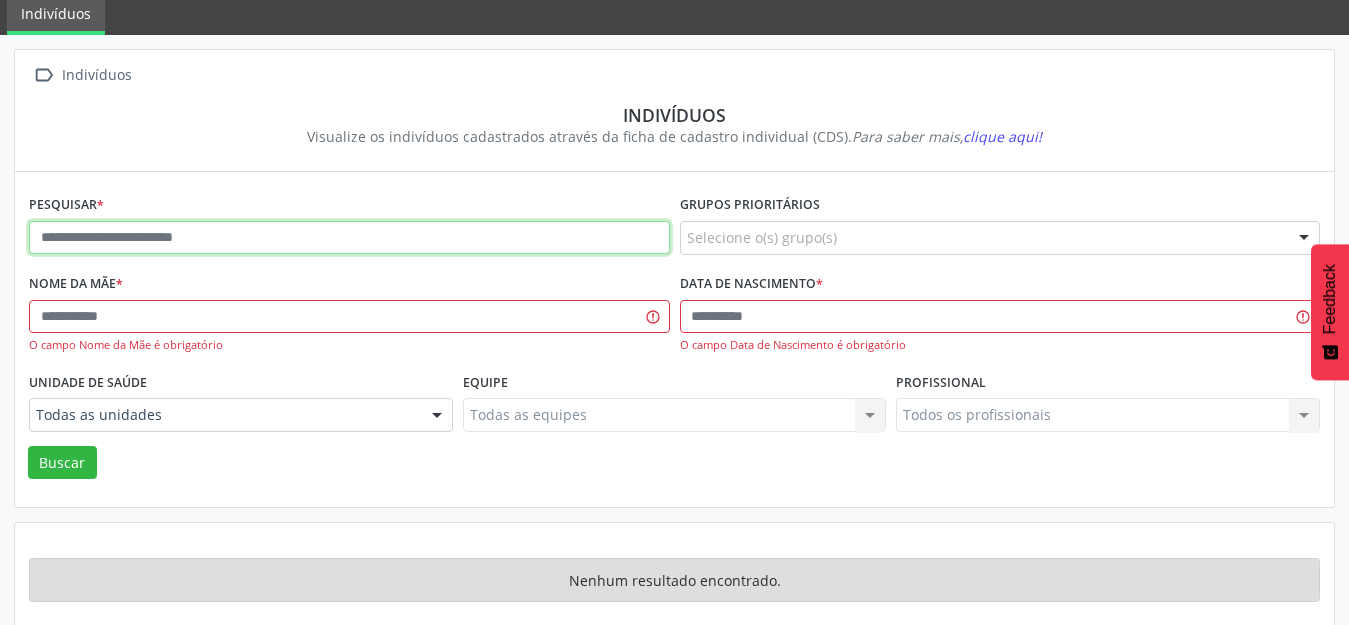 type 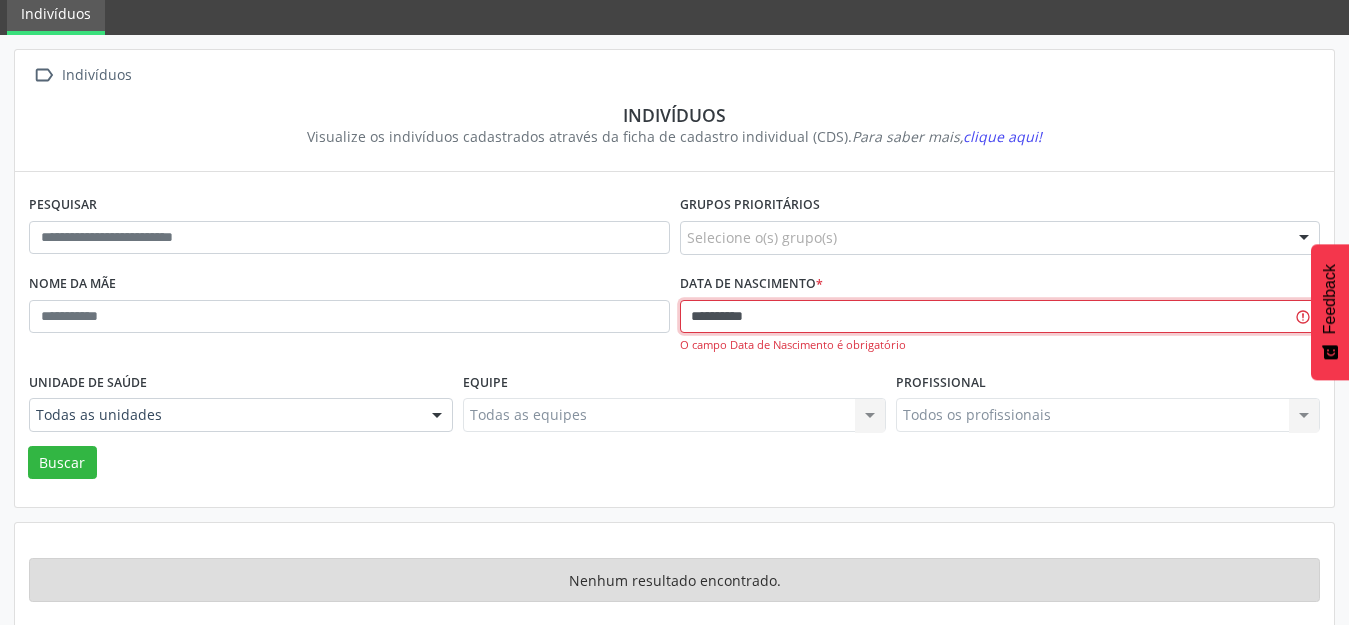 click on "Buscar" at bounding box center [62, 463] 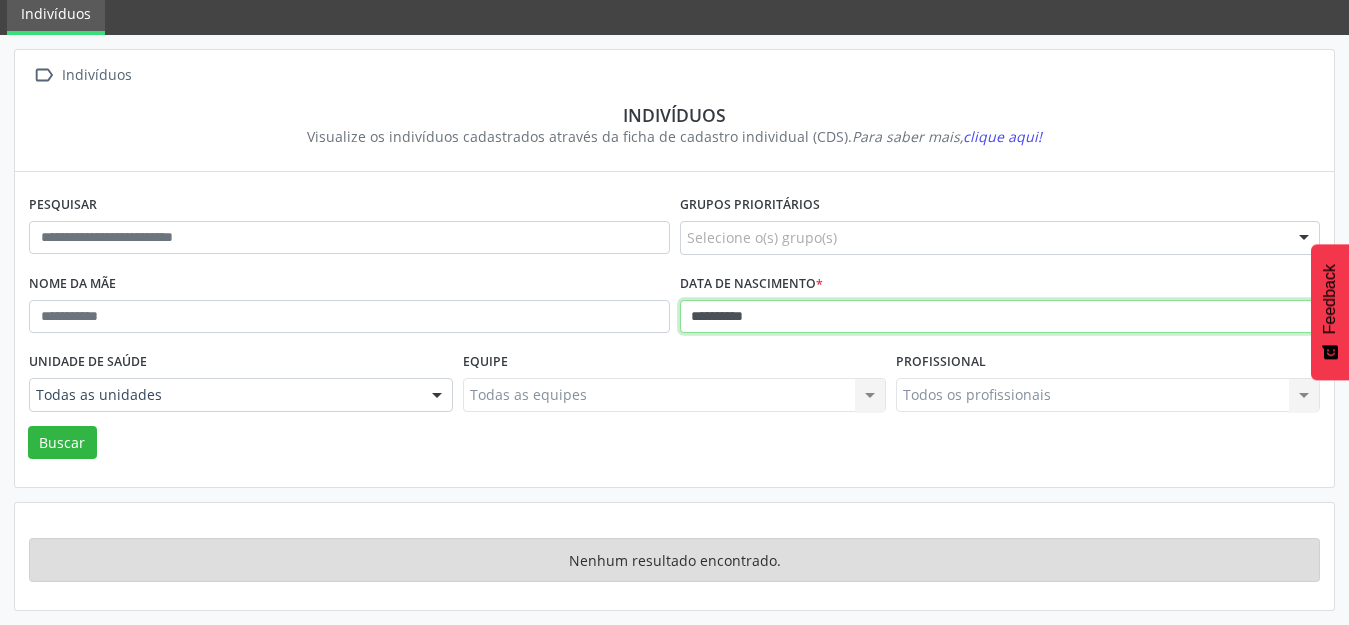 click on "**********" at bounding box center [1000, 317] 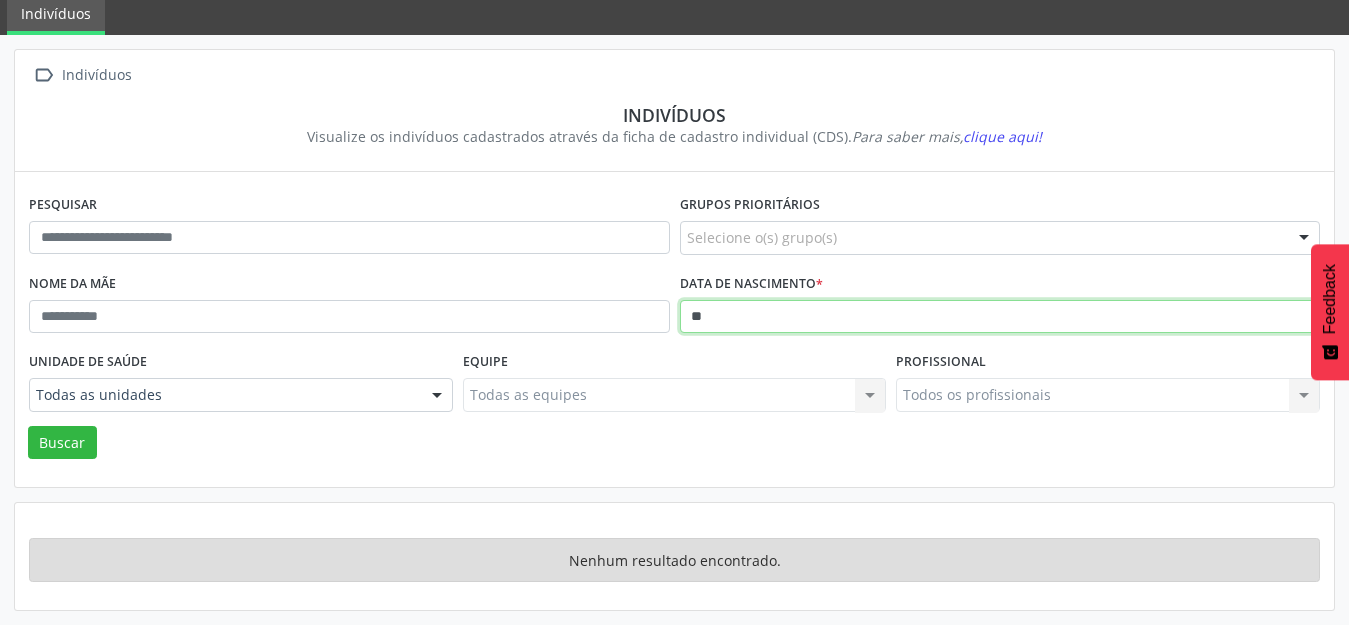 type on "*" 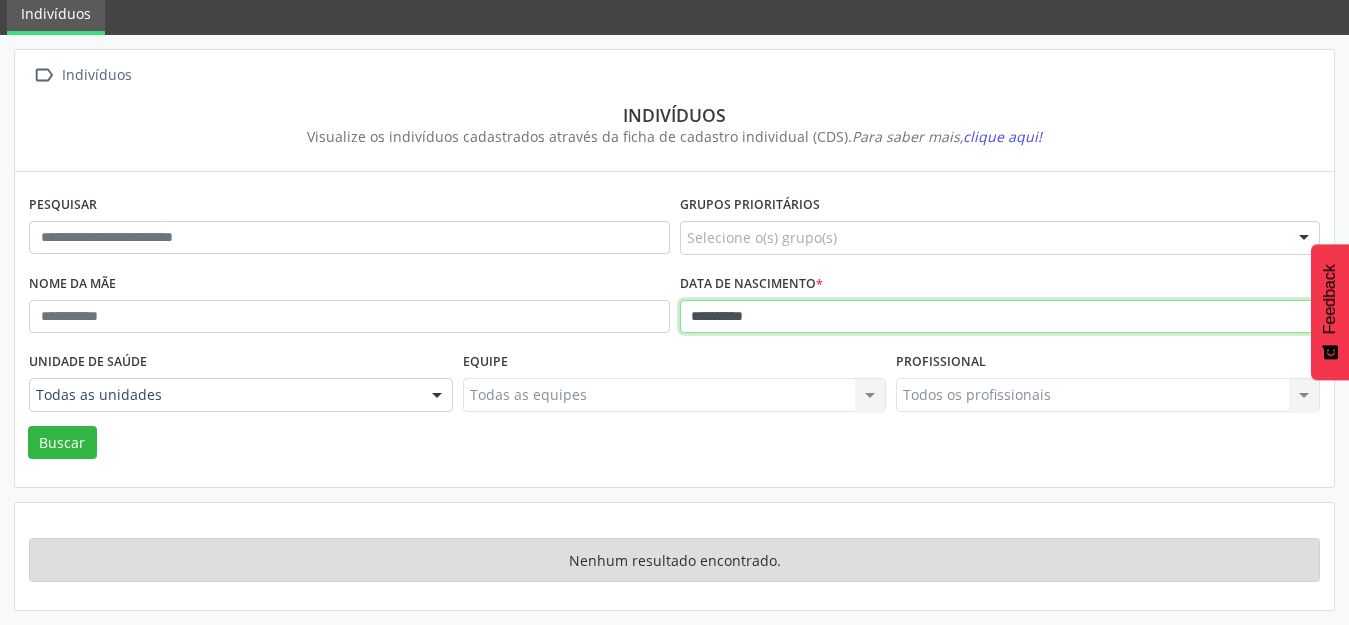 type on "**********" 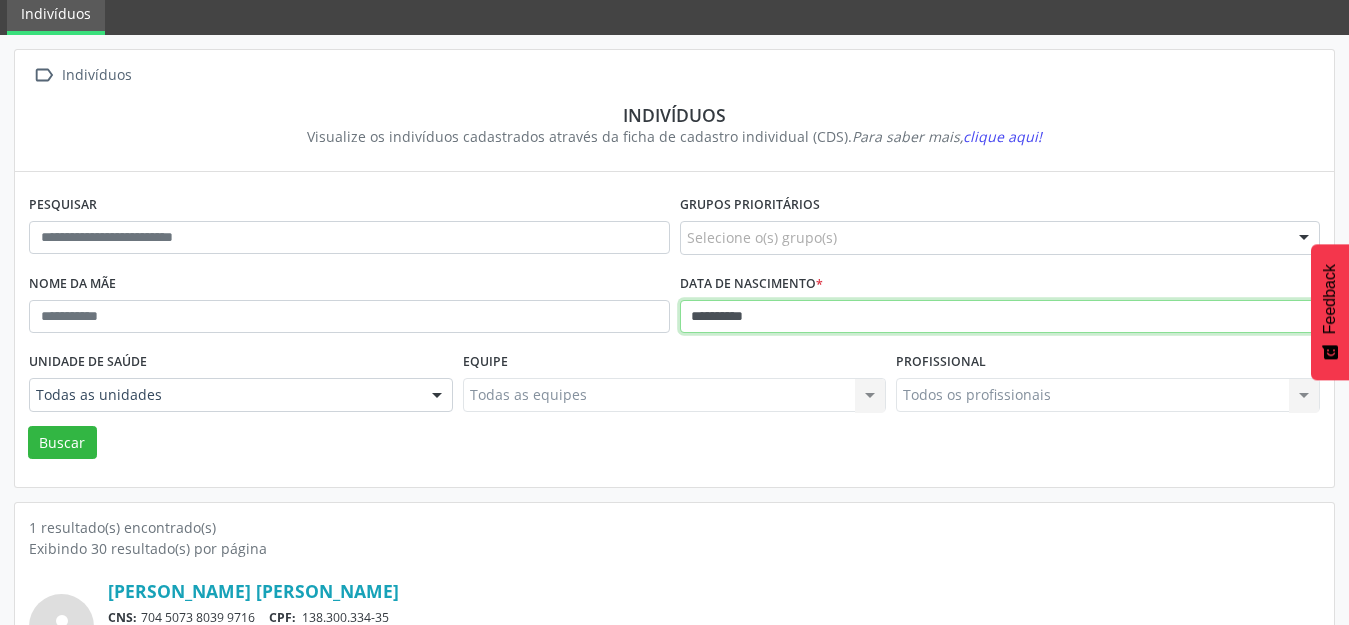 scroll, scrollTop: 191, scrollLeft: 0, axis: vertical 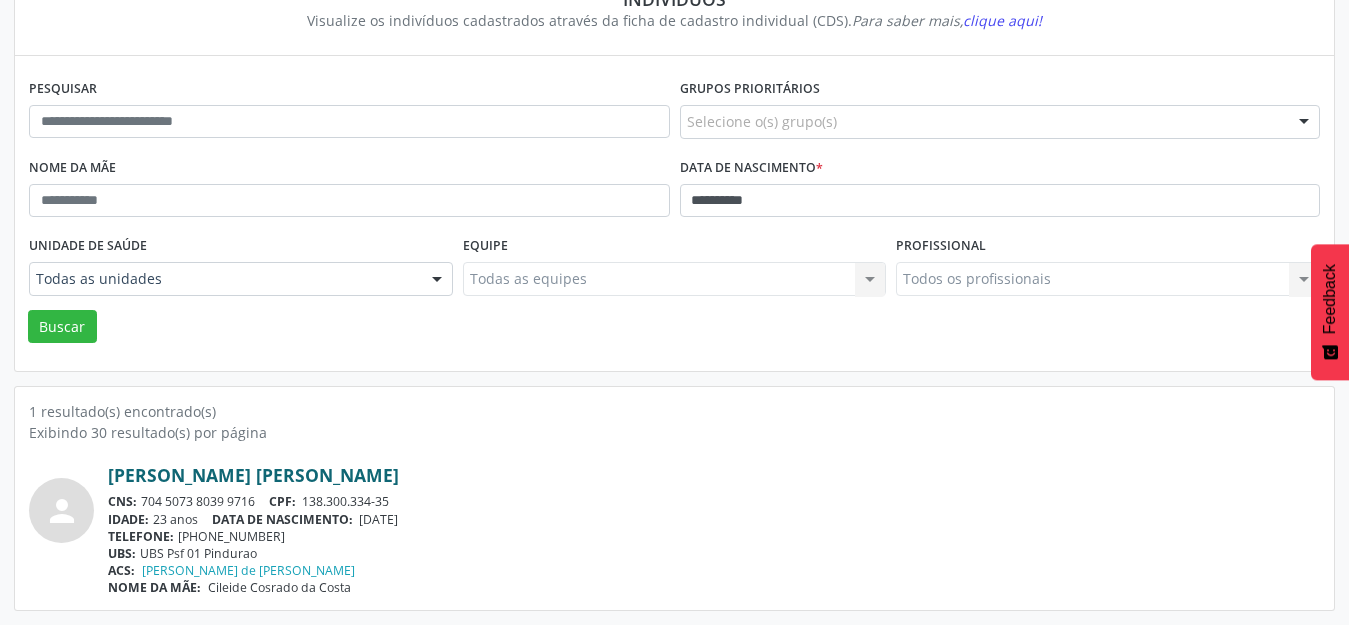 click on "[PERSON_NAME] [PERSON_NAME]" at bounding box center (253, 475) 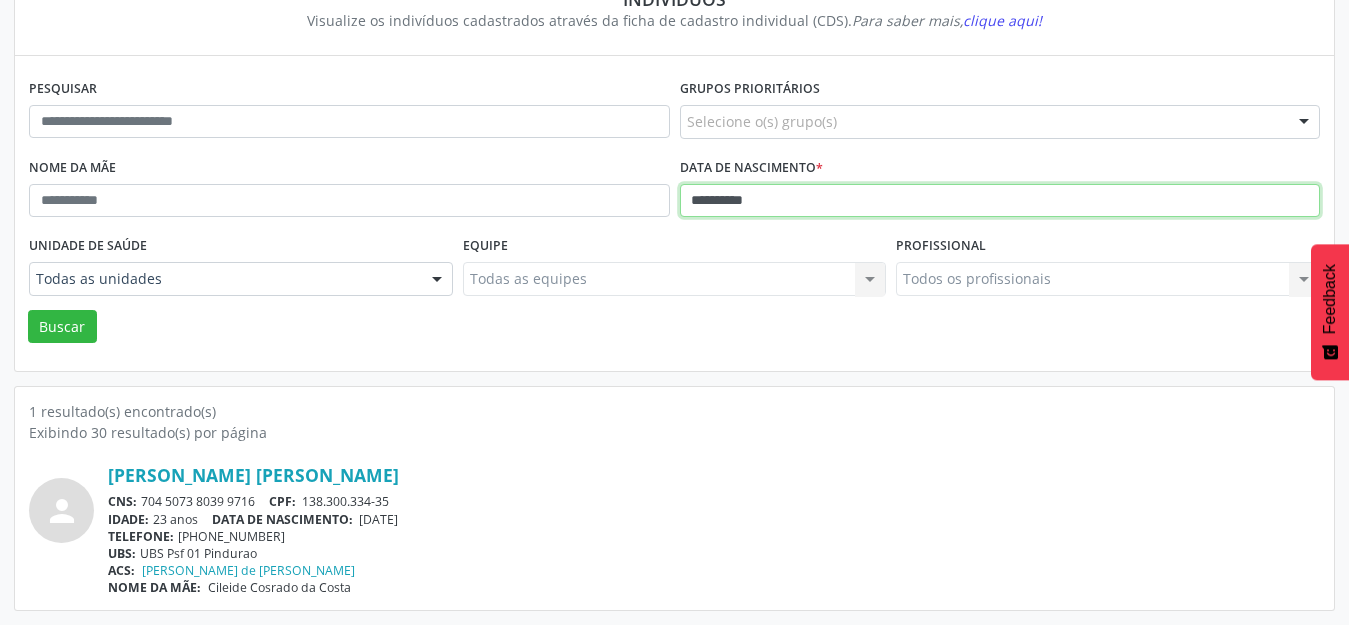 click on "**********" at bounding box center (1000, 201) 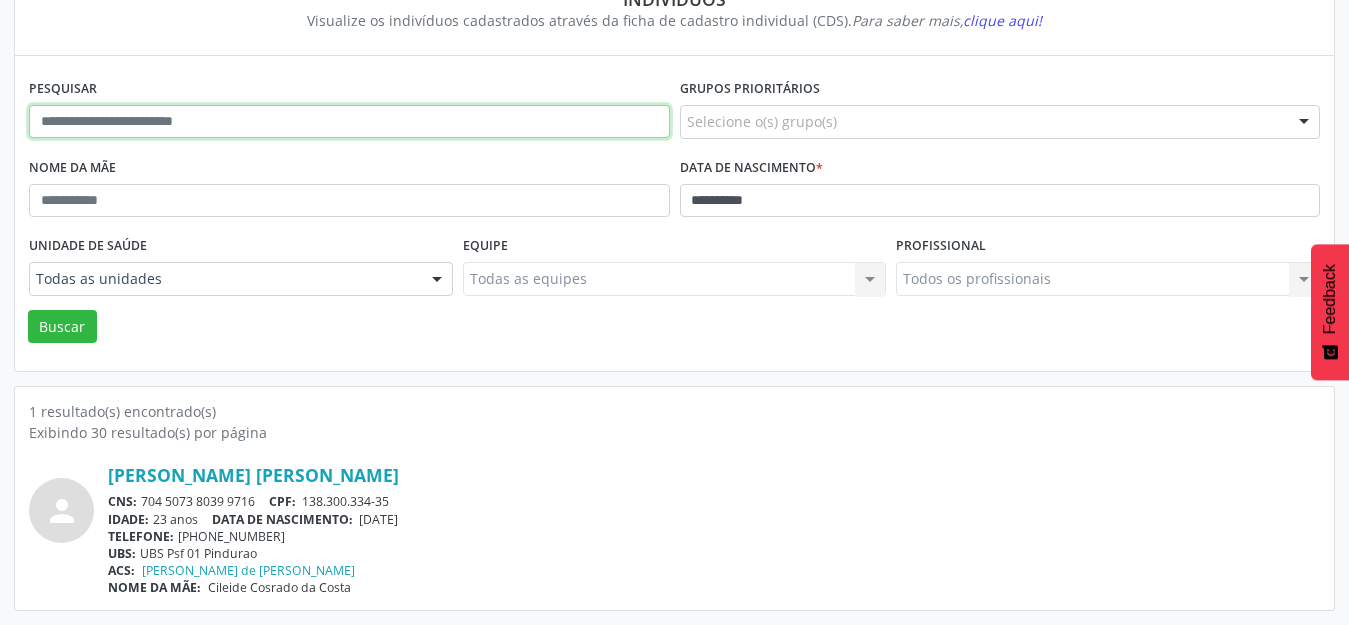 click at bounding box center [349, 122] 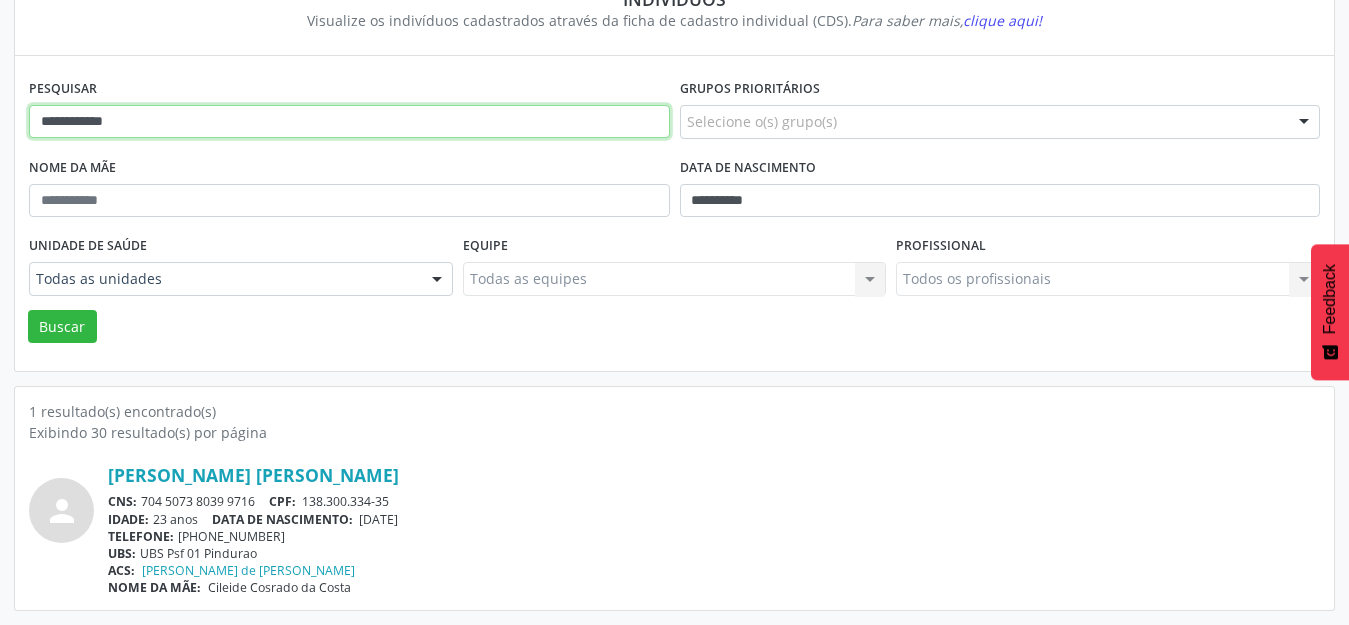 type on "**********" 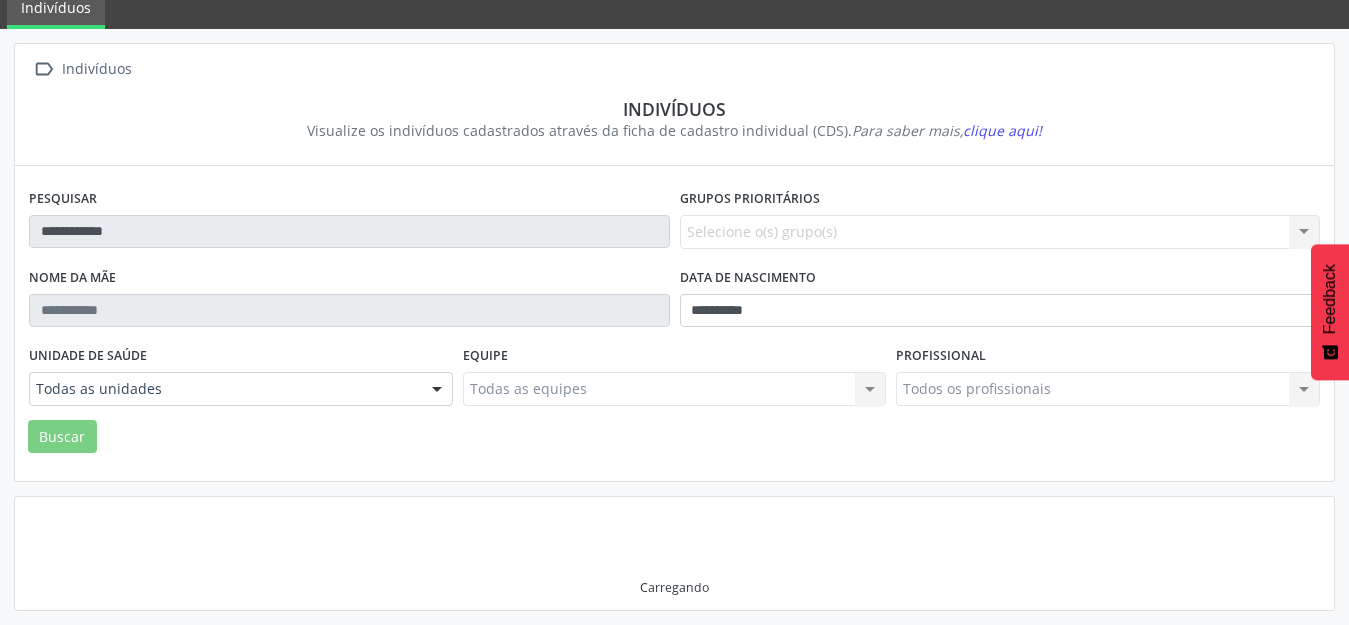 scroll, scrollTop: 75, scrollLeft: 0, axis: vertical 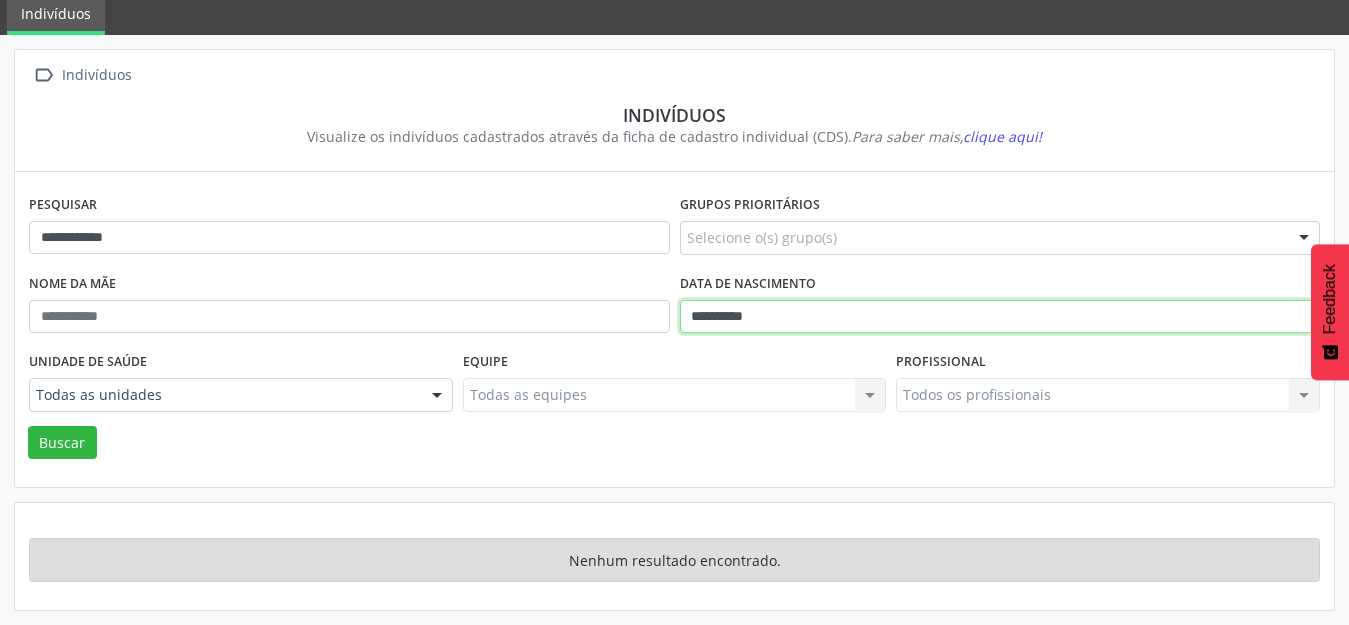 click on "**********" at bounding box center (1000, 317) 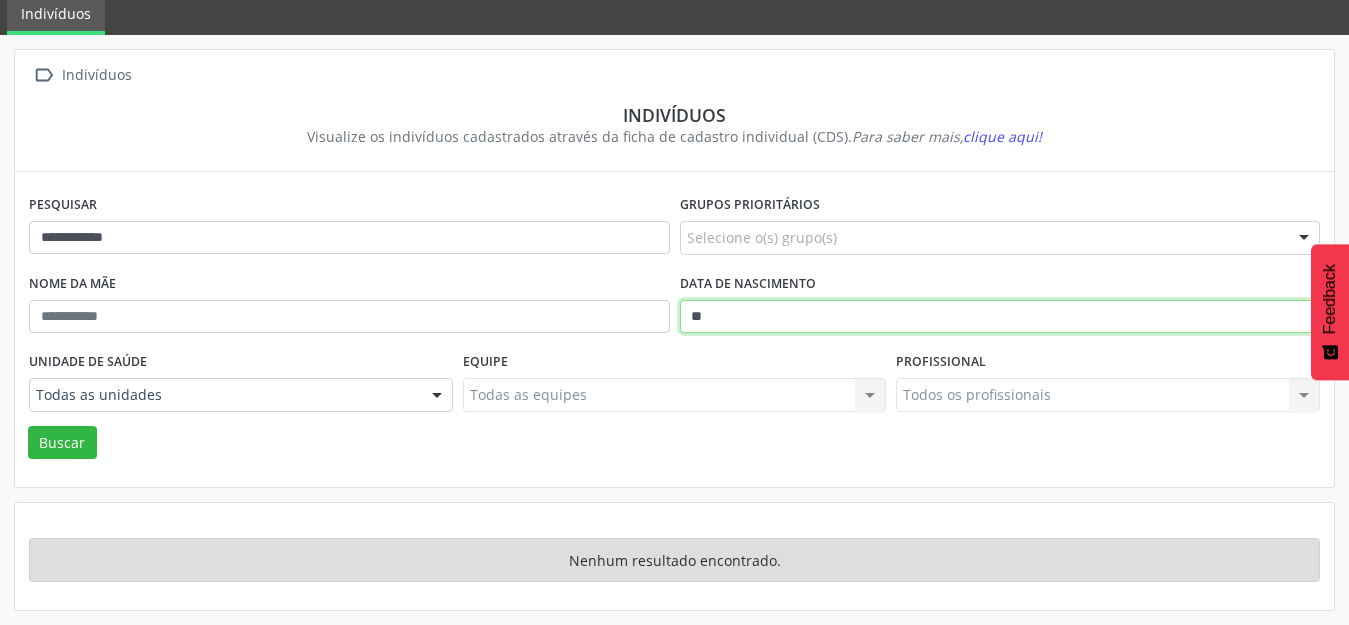 type on "*" 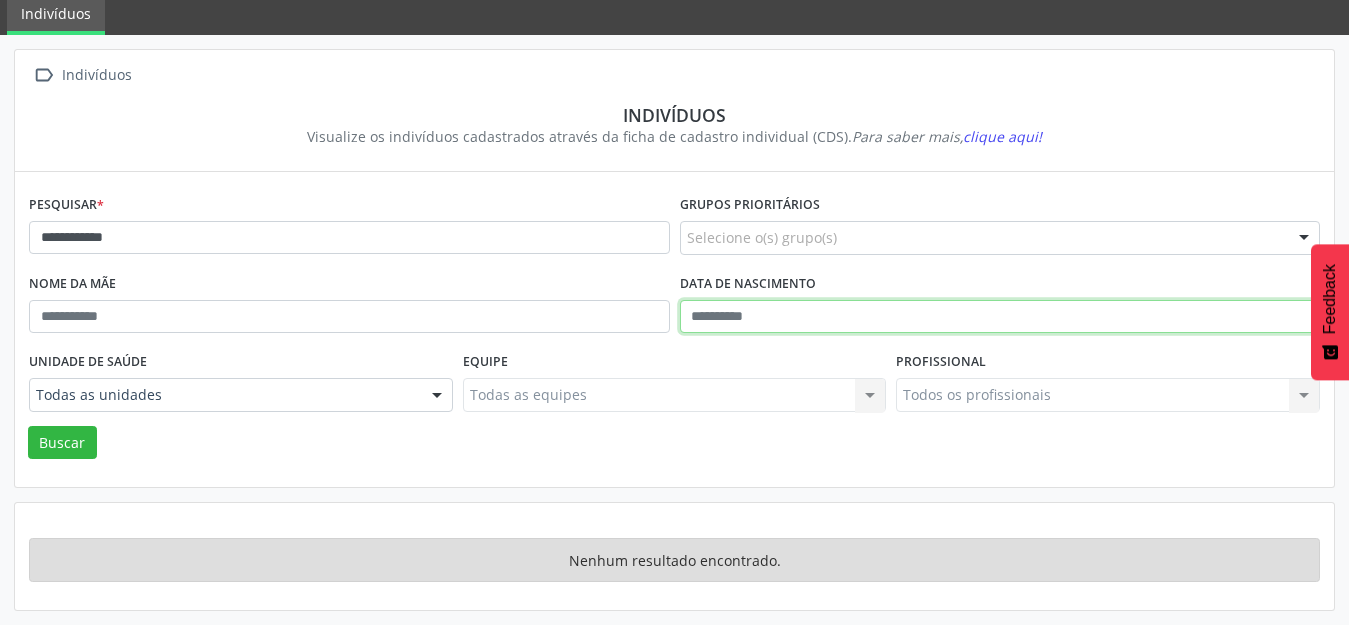type 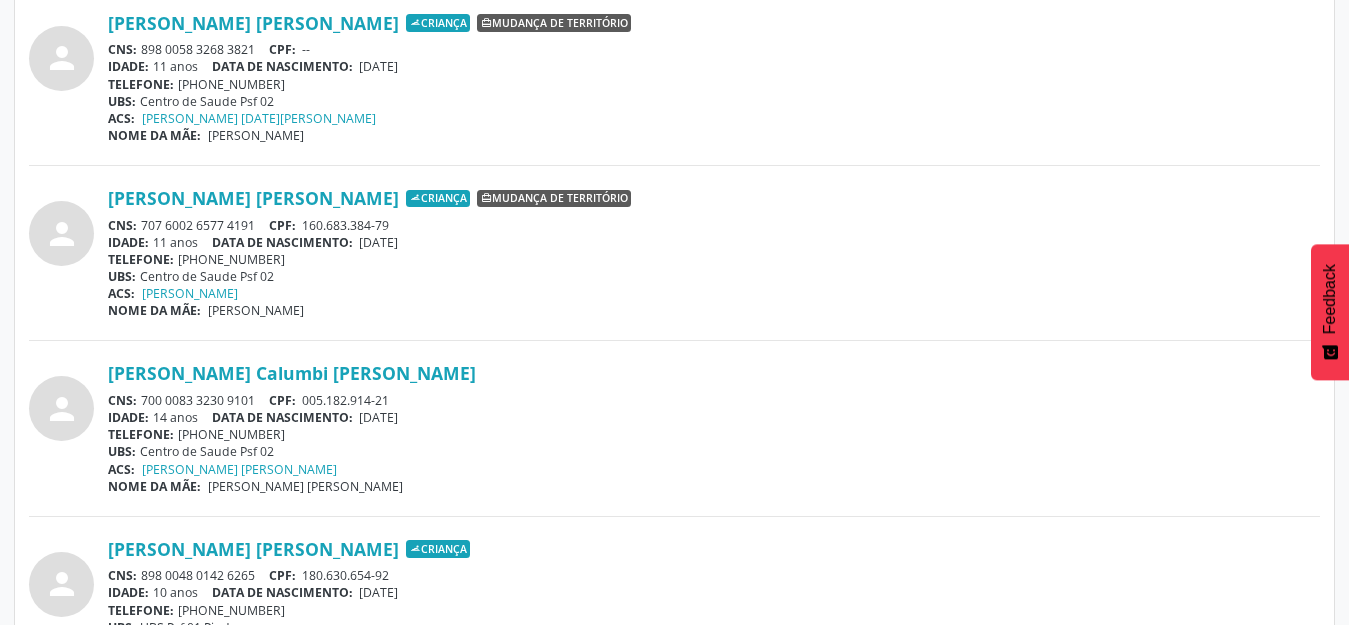 scroll, scrollTop: 2075, scrollLeft: 0, axis: vertical 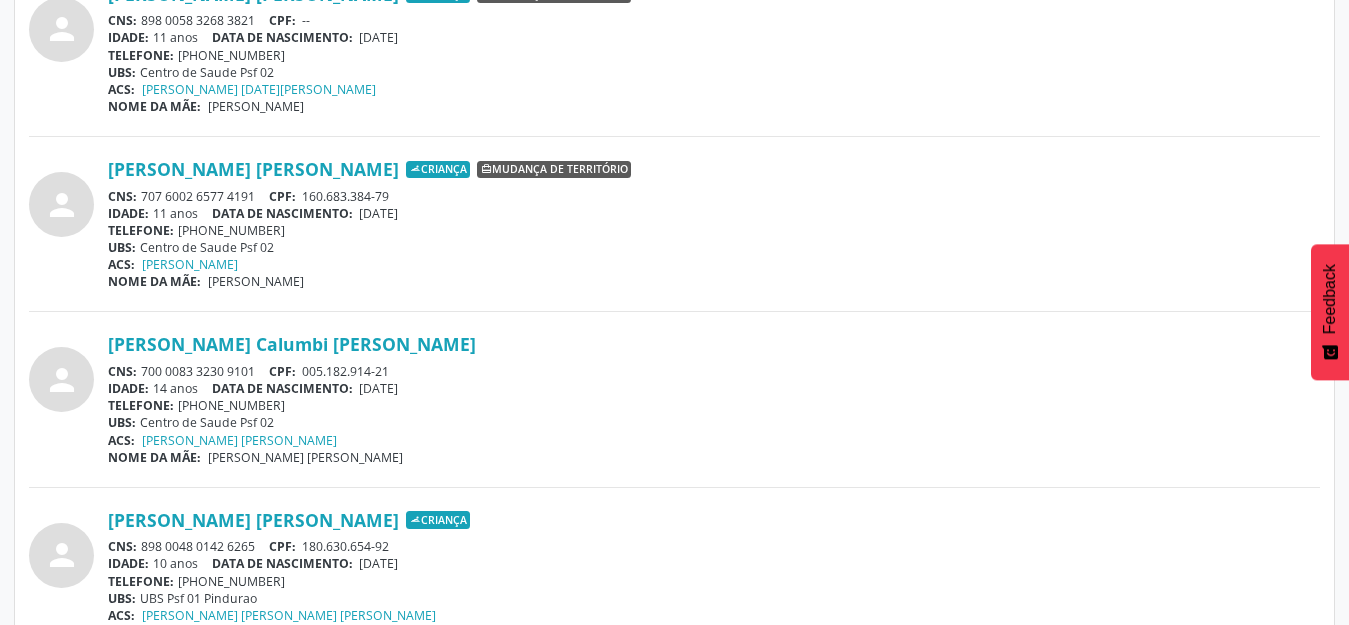 drag, startPoint x: 436, startPoint y: 343, endPoint x: 102, endPoint y: 336, distance: 334.07333 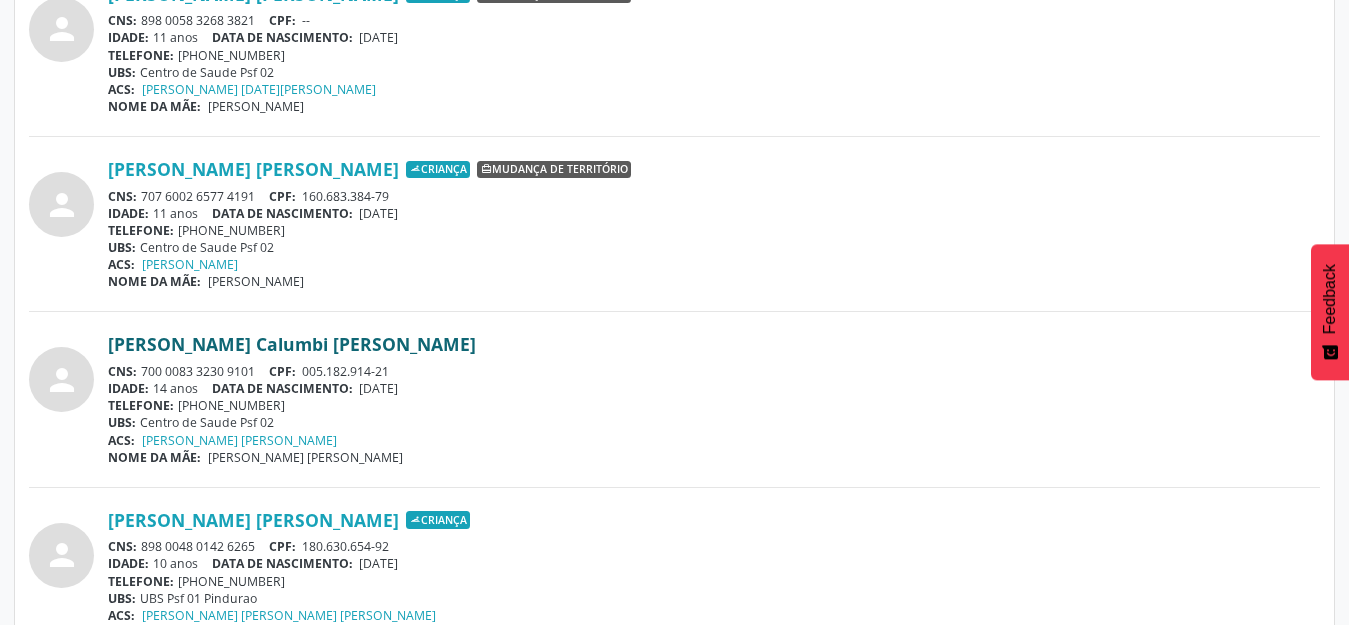 copy on "[PERSON_NAME] Calumbi [PERSON_NAME]" 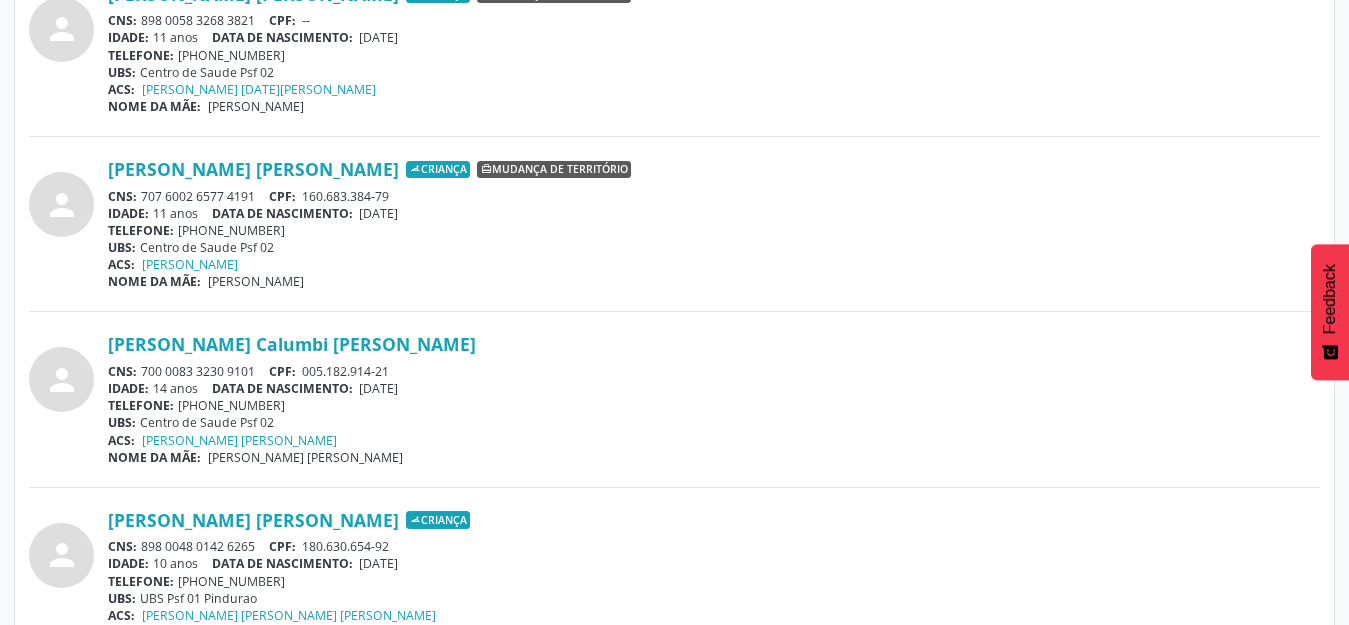 click on "[PERSON_NAME] Calumbi [PERSON_NAME]" at bounding box center [714, 344] 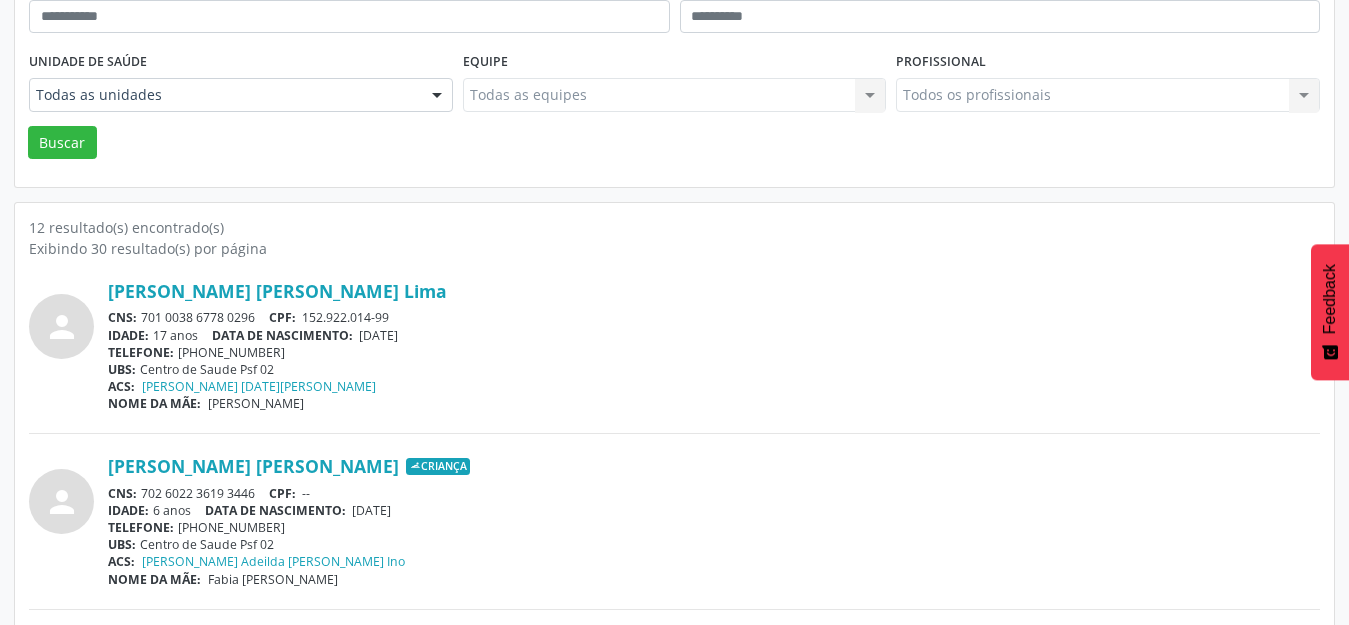 scroll, scrollTop: 0, scrollLeft: 0, axis: both 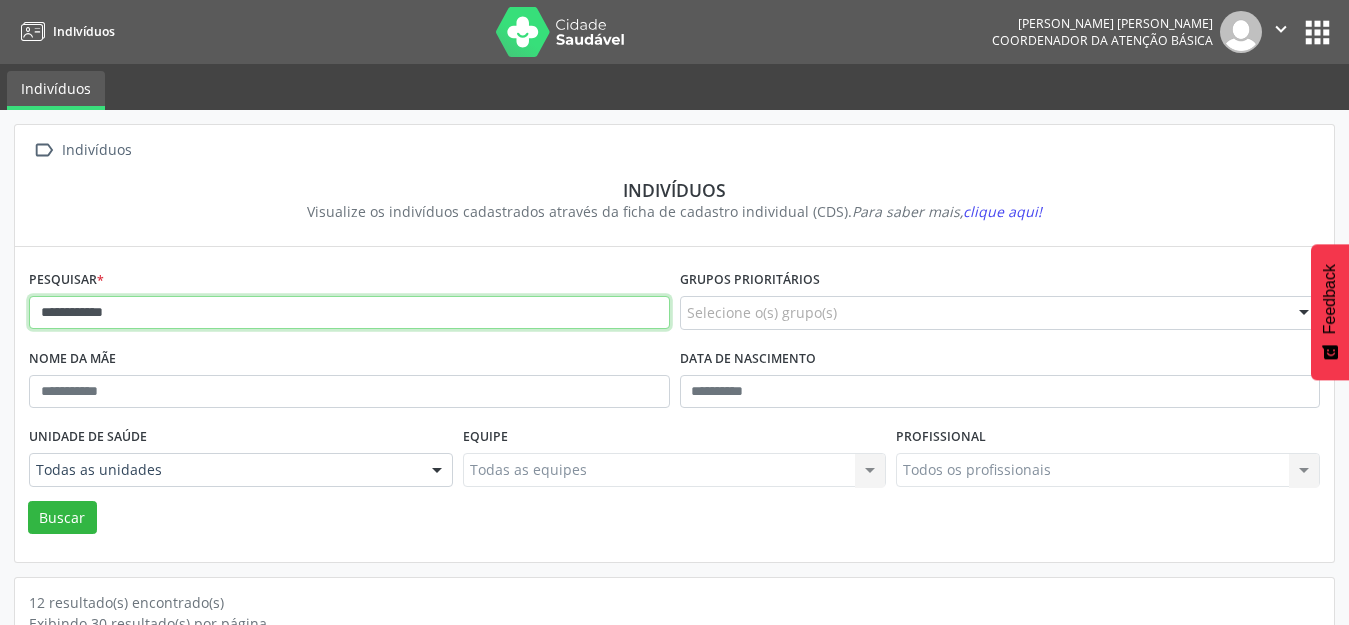 click on "**********" at bounding box center [349, 313] 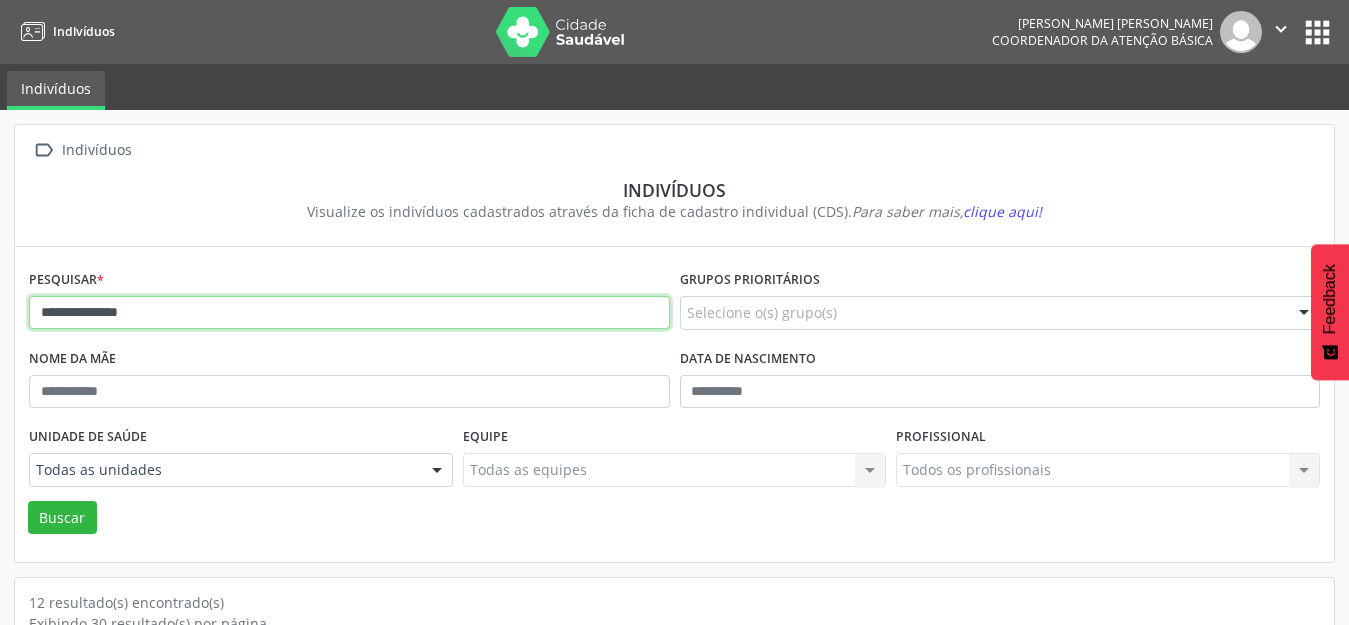 type on "**********" 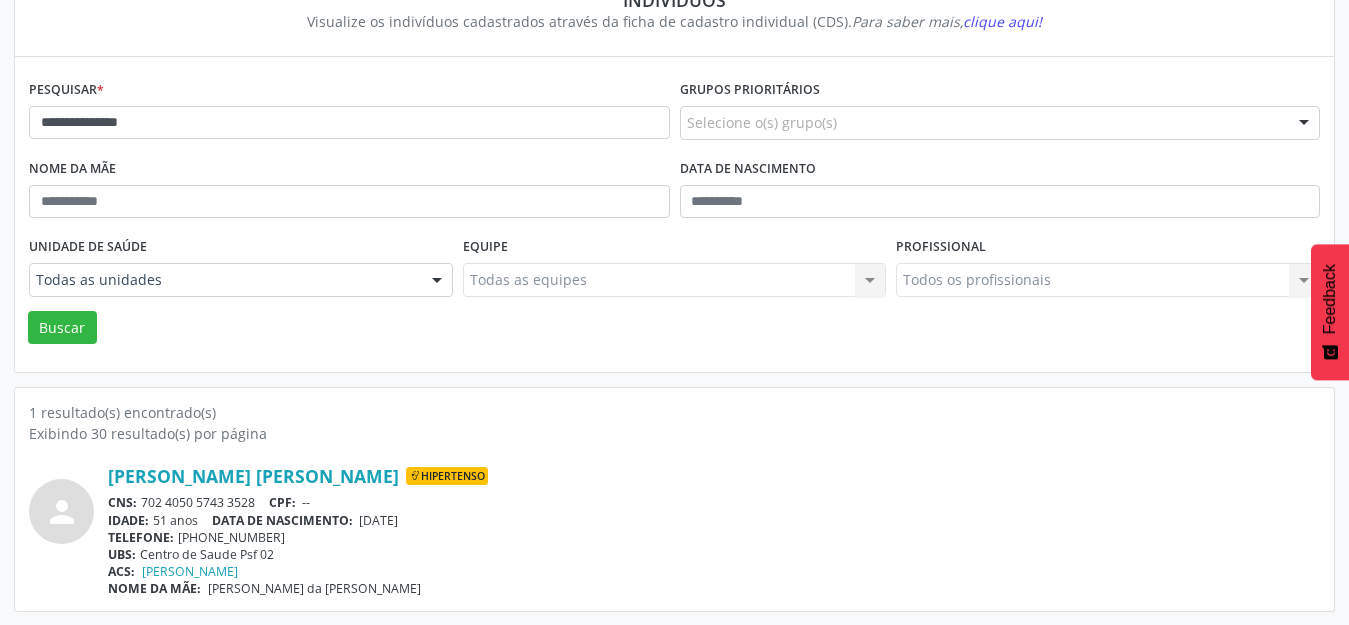 scroll, scrollTop: 191, scrollLeft: 0, axis: vertical 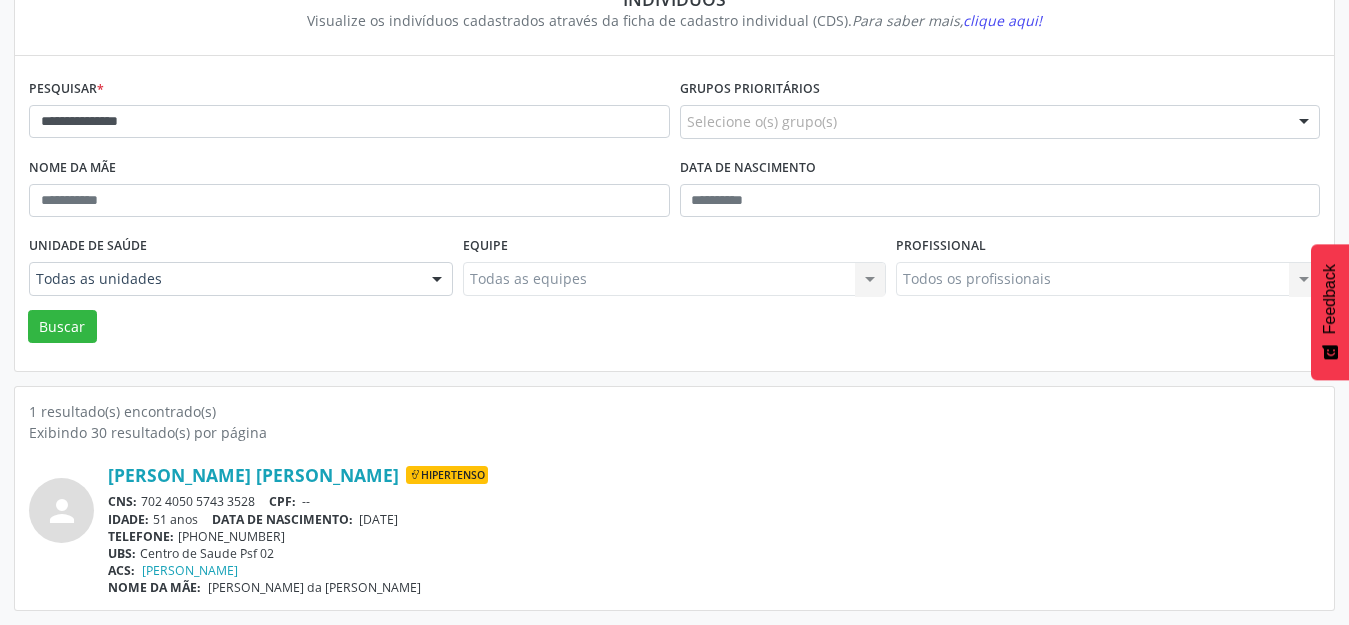 drag, startPoint x: 263, startPoint y: 501, endPoint x: 144, endPoint y: 501, distance: 119 